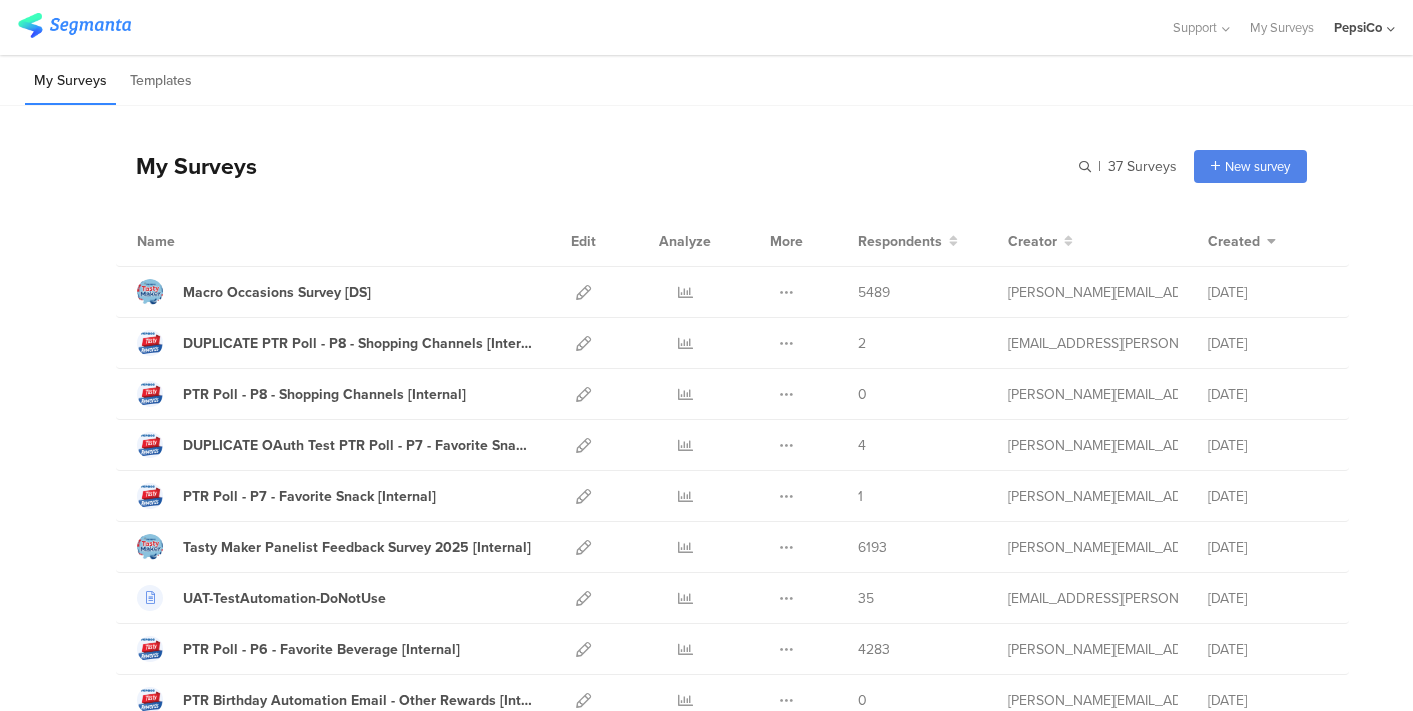 scroll, scrollTop: 0, scrollLeft: 0, axis: both 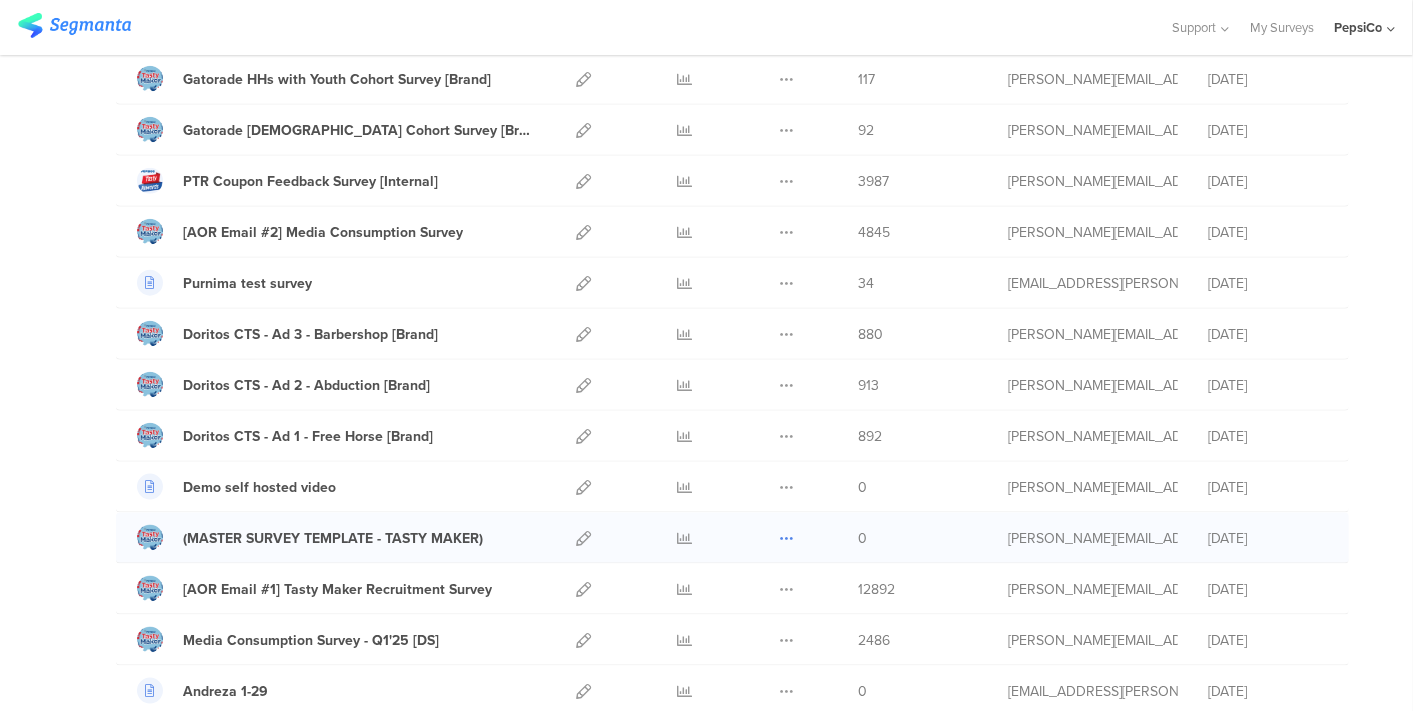 click at bounding box center (786, 538) 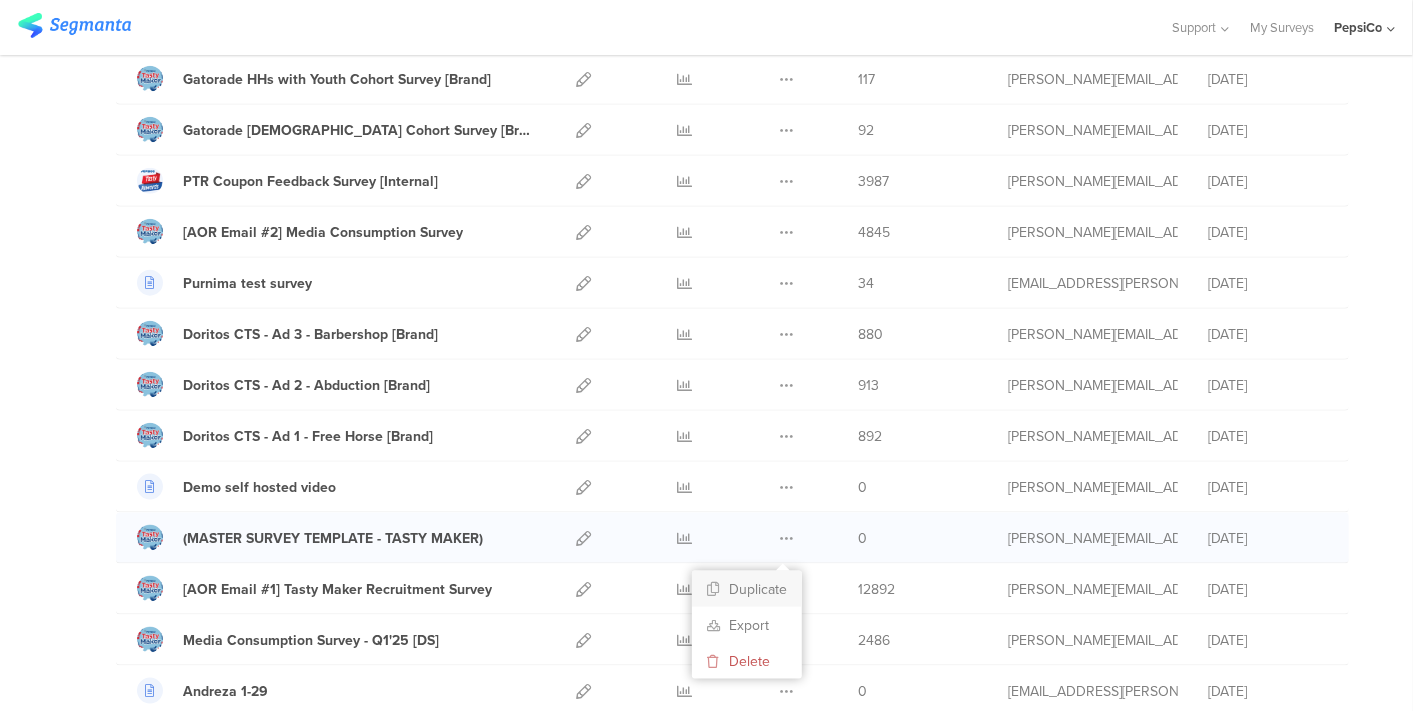 click on "Duplicate" at bounding box center [747, 589] 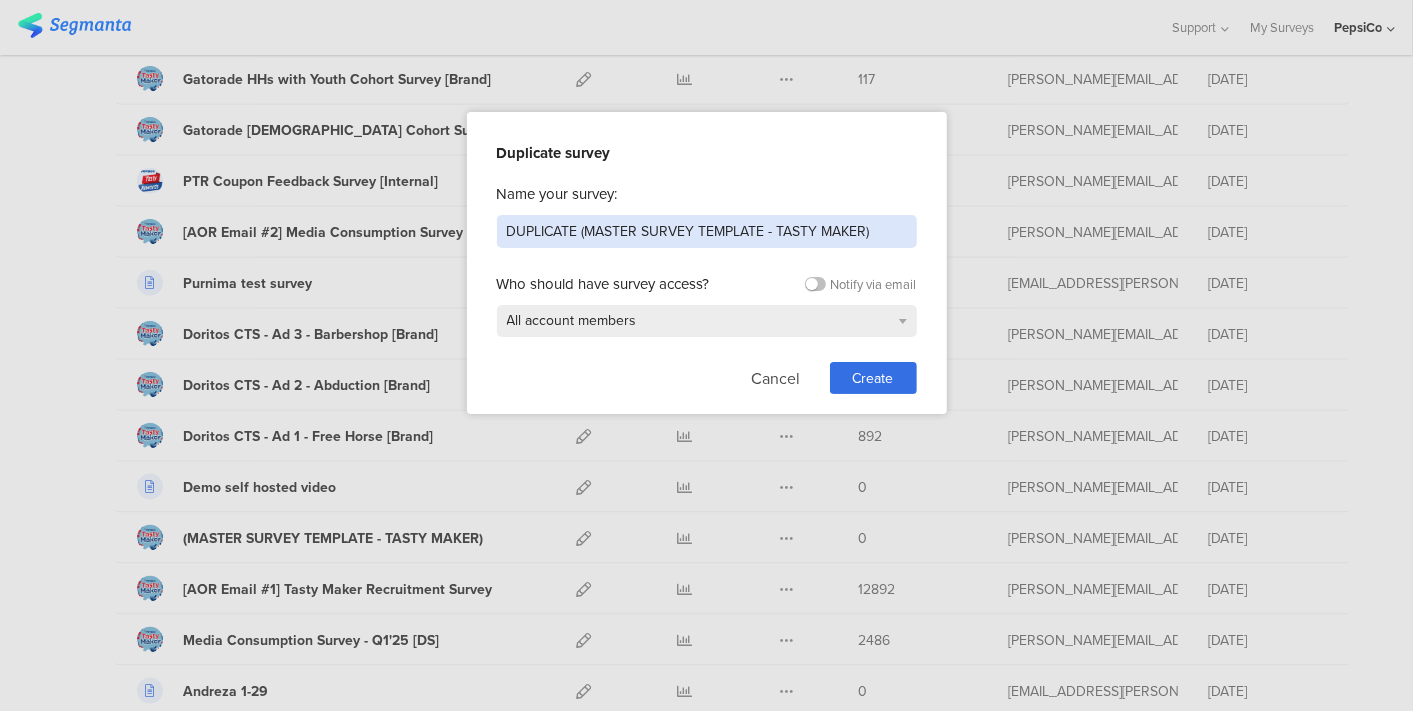 click on "DUPLICATE (MASTER SURVEY TEMPLATE - TASTY MAKER)" at bounding box center [707, 231] 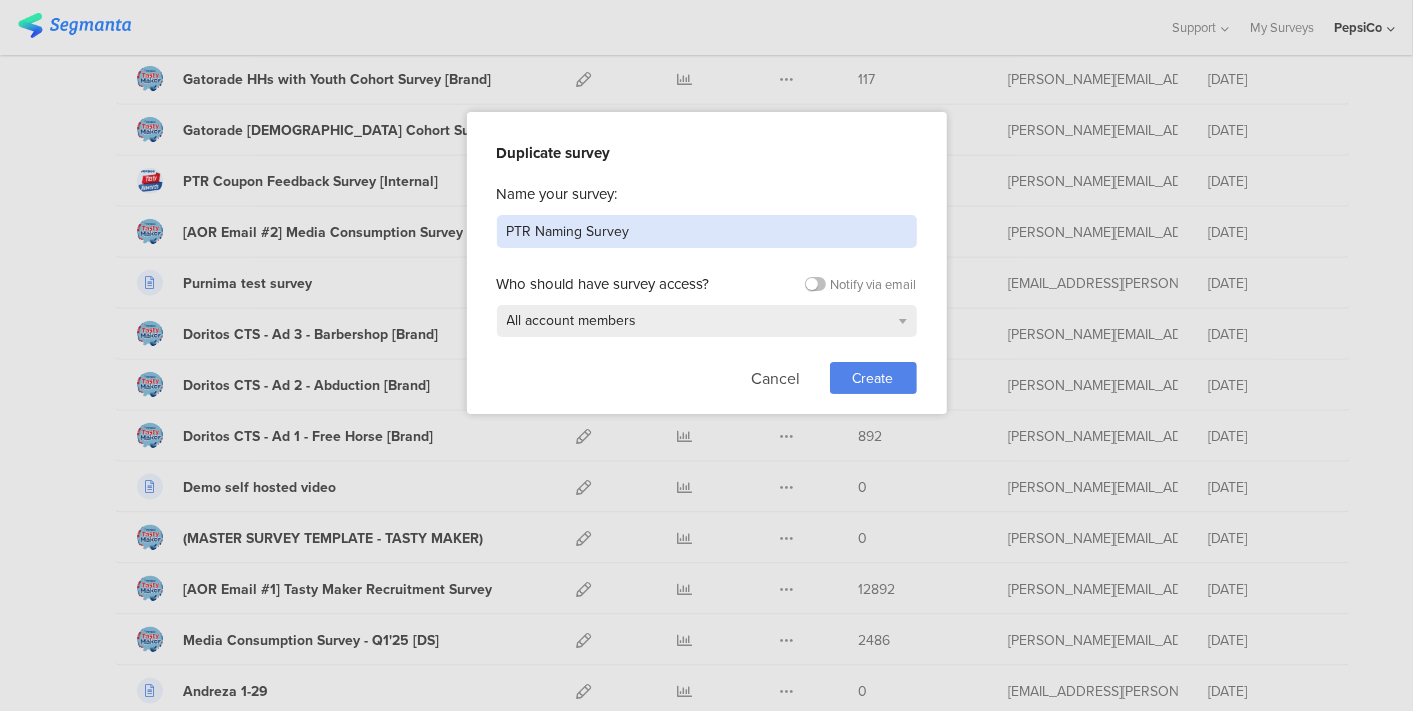 type on "PTR Naming Survey" 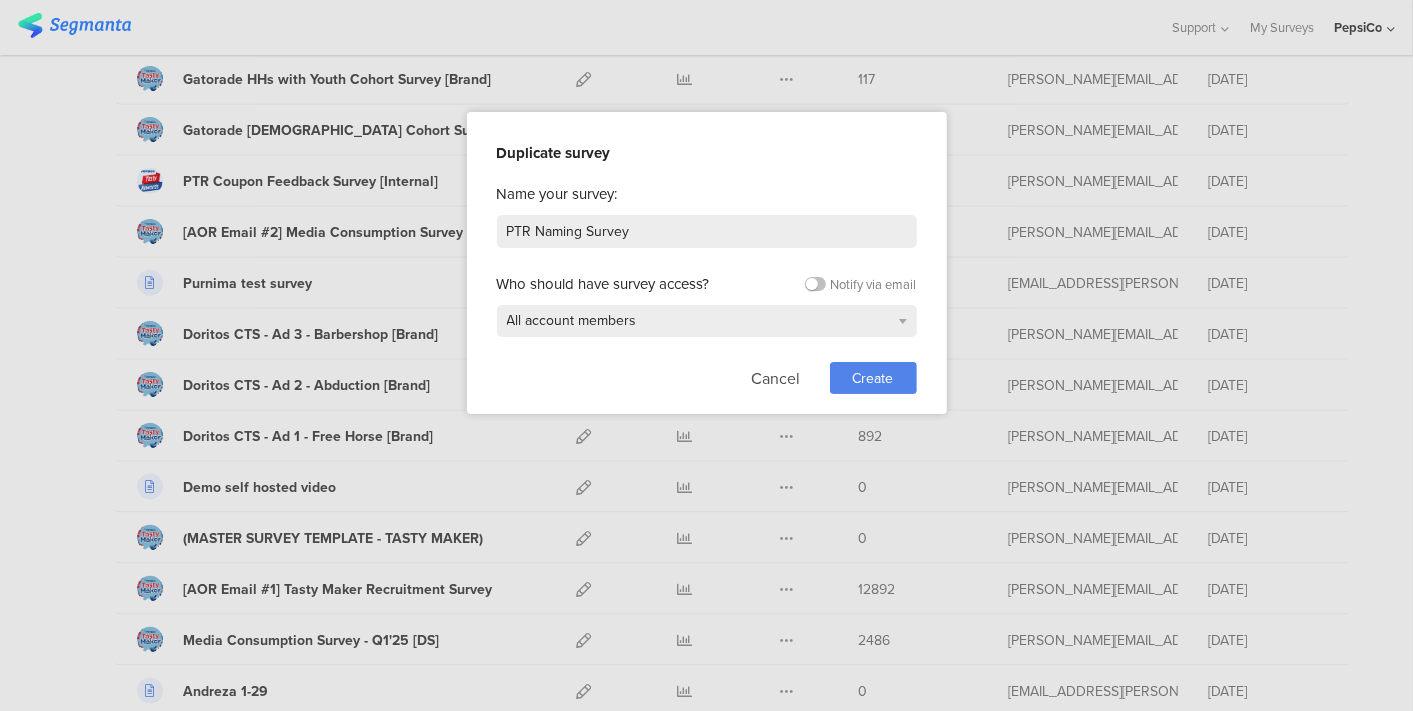click on "Create" at bounding box center [873, 378] 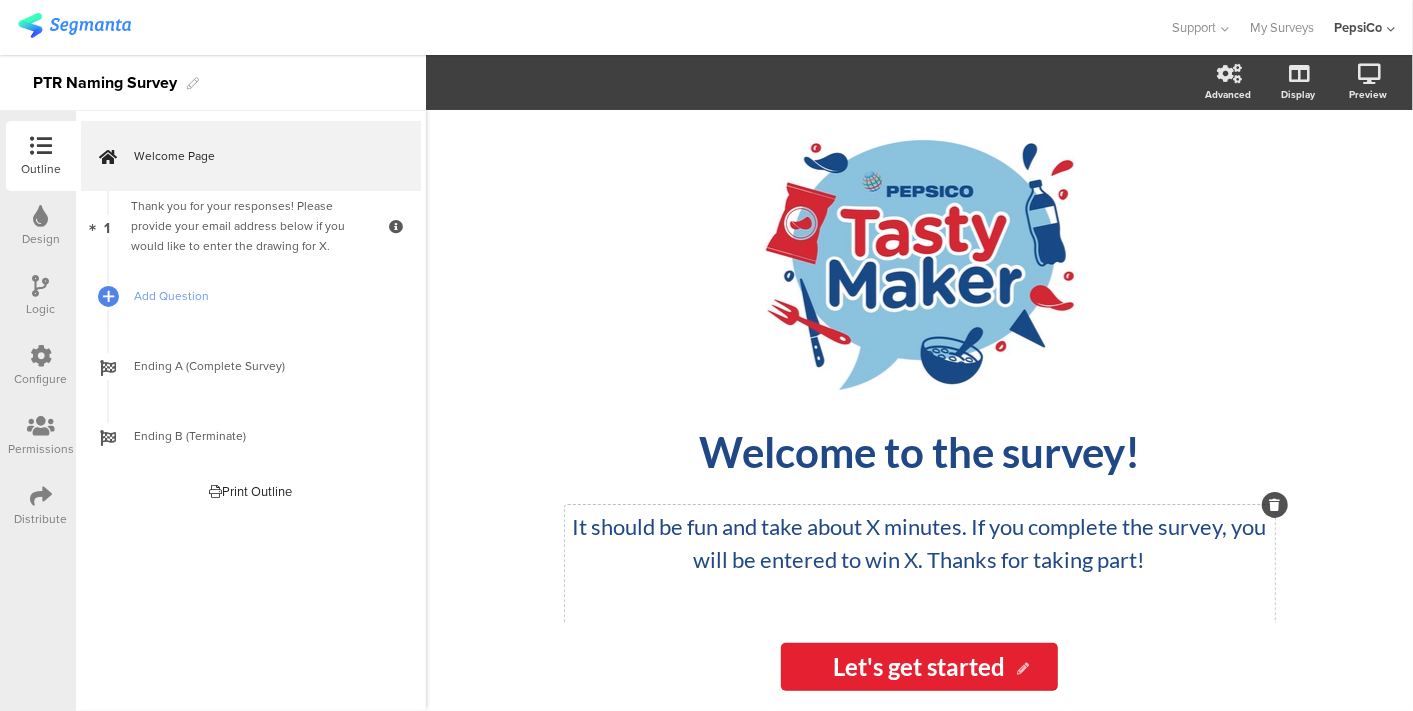 scroll, scrollTop: 68, scrollLeft: 0, axis: vertical 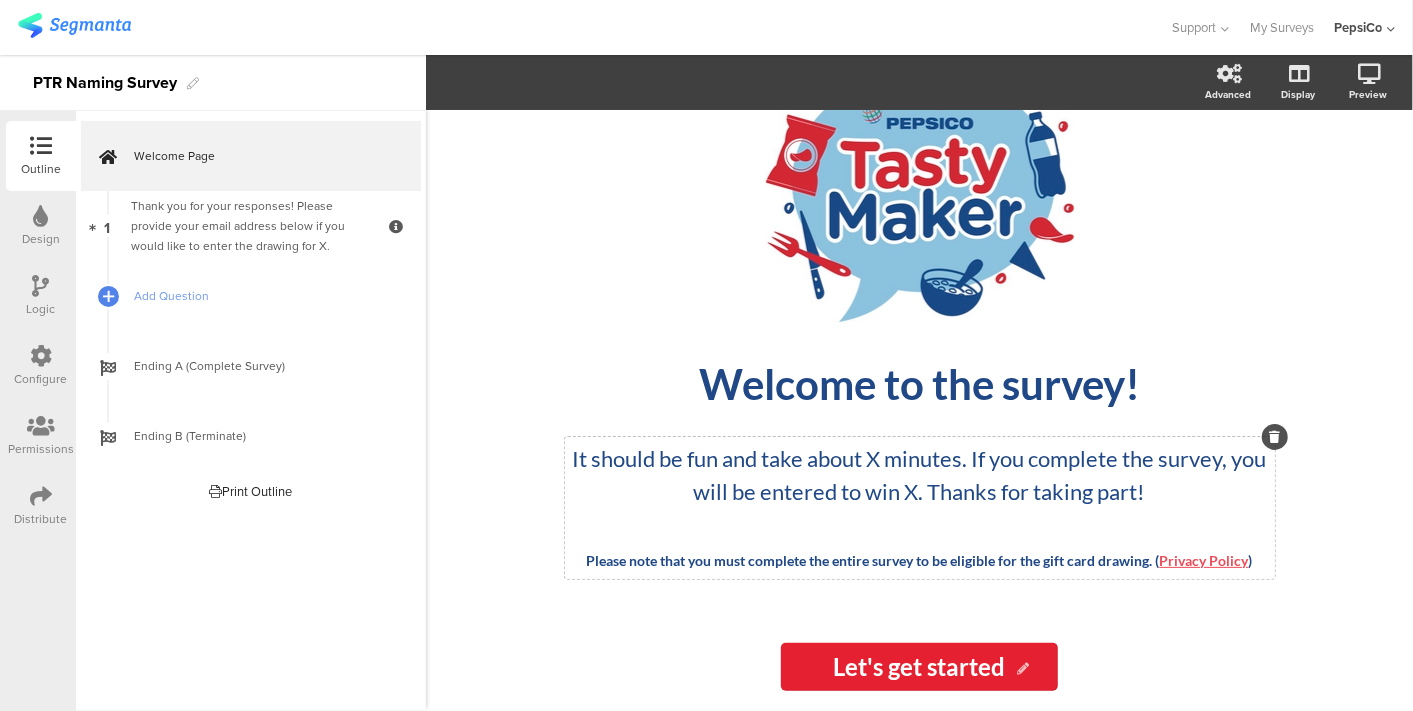click on "It should be fun and take about X minutes. If you complete the survey, you will be entered to win X. Thanks for taking part! Please note that you must complete the entire survey to be eligible for the gift card drawing. ( Privacy Policy )
It should be fun and take about X minutes. If you complete the survey, you will be entered to win X. Thanks for taking part! Please note that you must complete the entire survey to be eligible for the gift card drawing. ( Privacy Policy )" 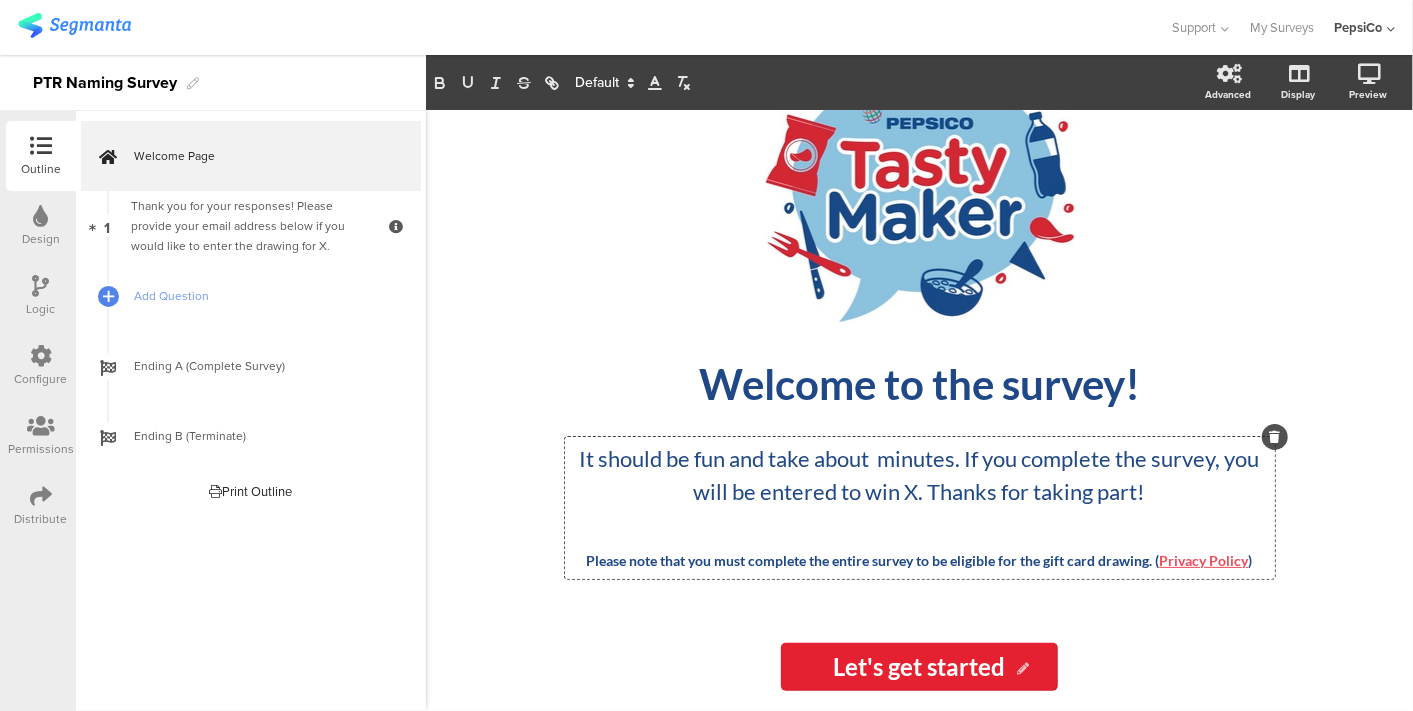 type 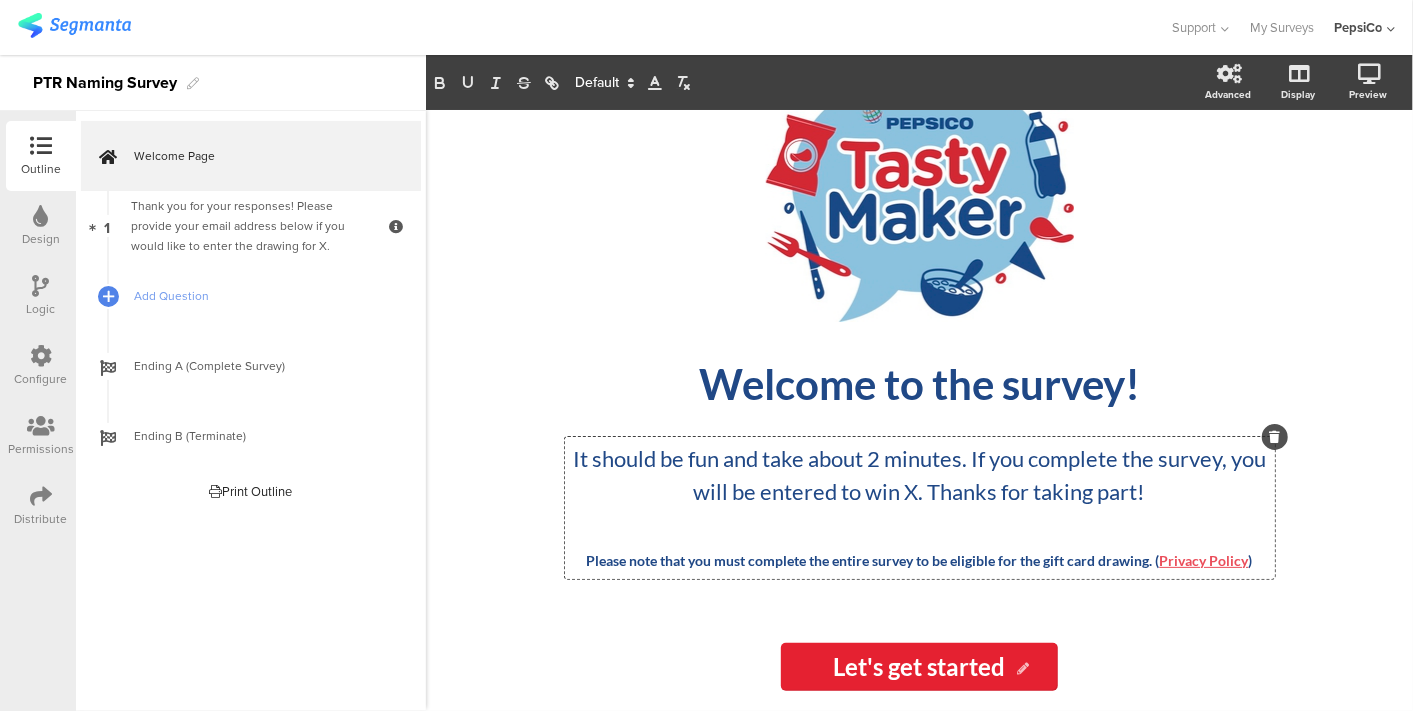 click on "It should be fun and take about 2 minutes. If you complete the survey, you will be entered to win X. Thanks for taking part!" 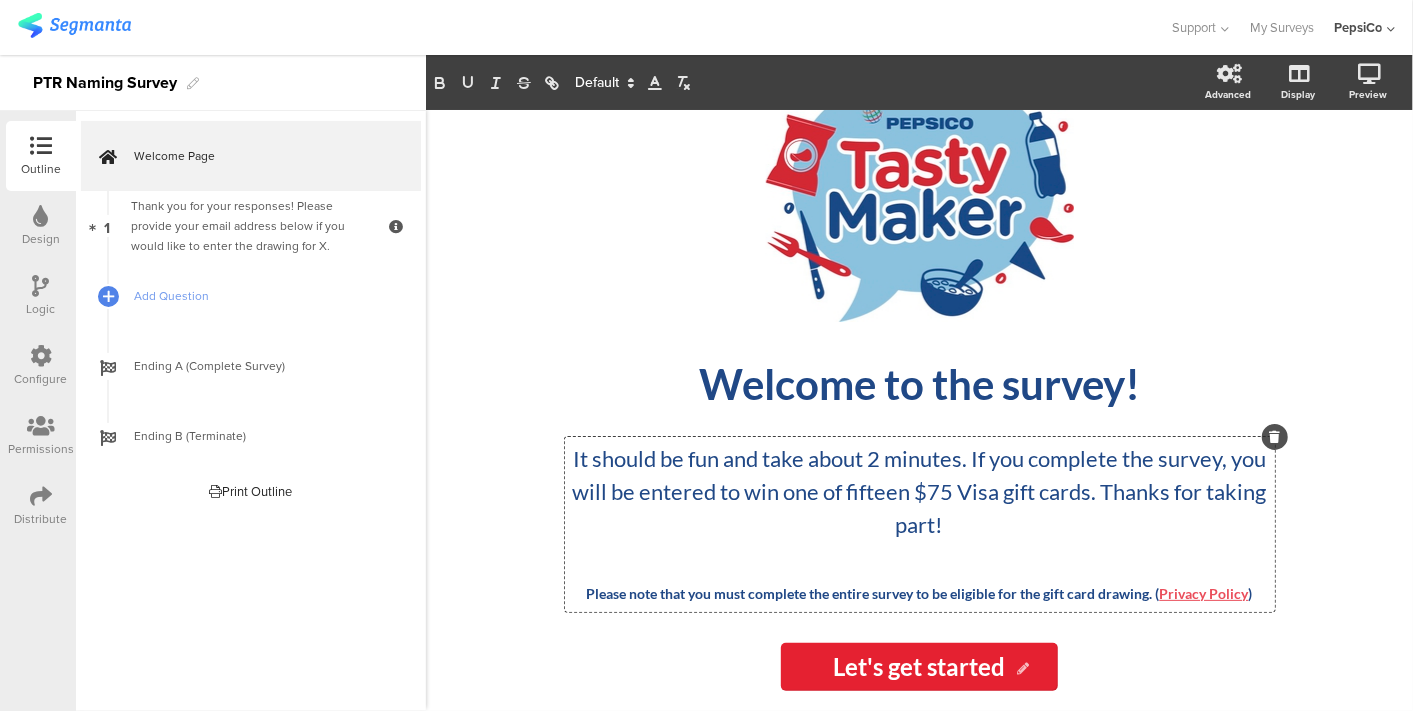 click on "It should be fun and take about 2 minutes. If you complete the survey, you will be entered to win one of fifteen $75 Visa gift cards. Thanks for taking part!" 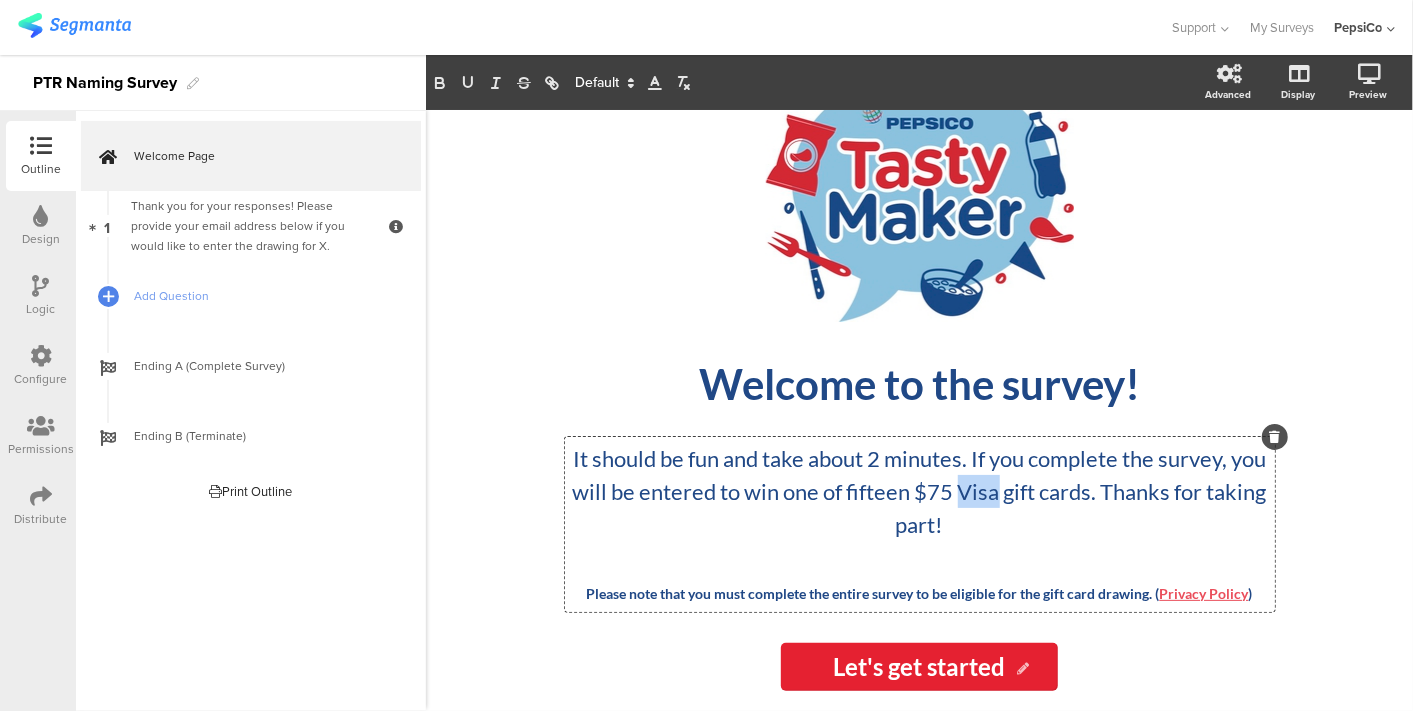 click on "It should be fun and take about 2 minutes. If you complete the survey, you will be entered to win one of fifteen $75 Visa gift cards. Thanks for taking part!" 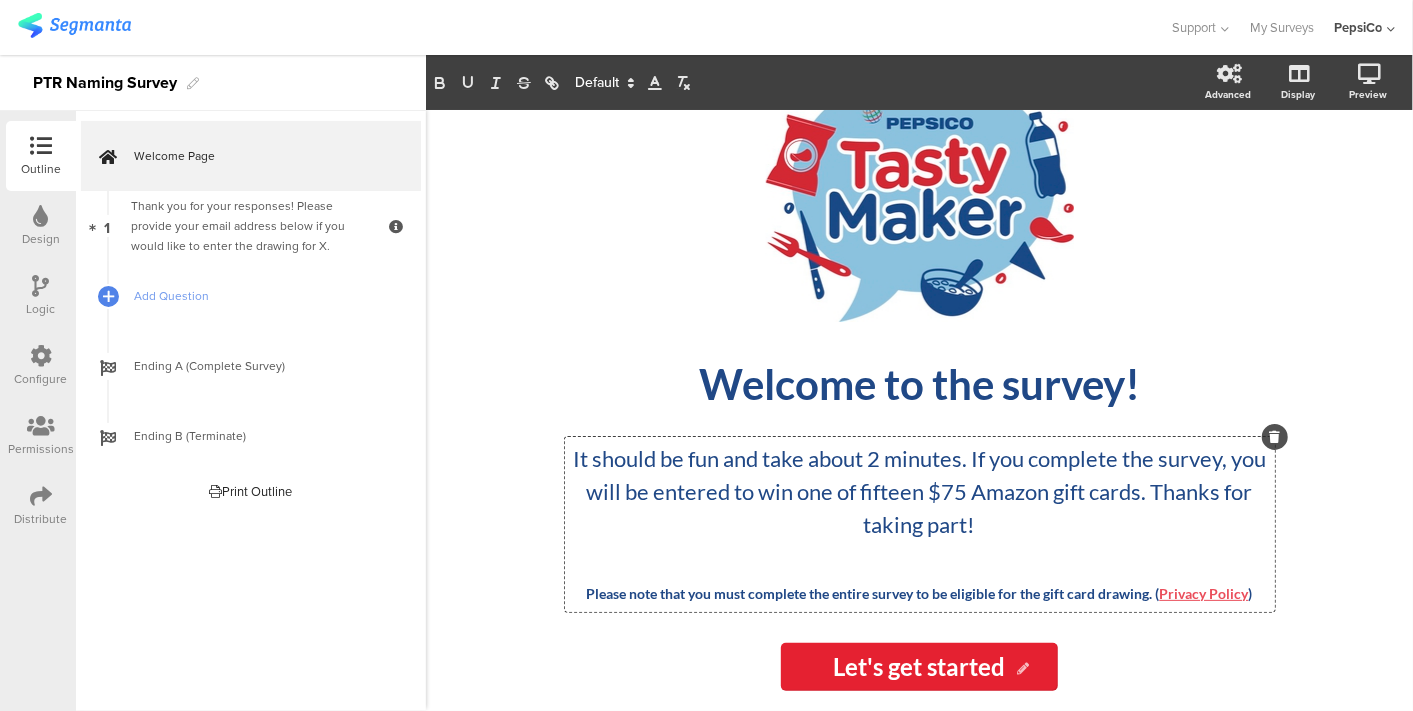 click on "It should be fun and take about 2 minutes. If you complete the survey, you will be entered to win one of fifteen $75 Amazon gift cards. Thanks for taking part!" 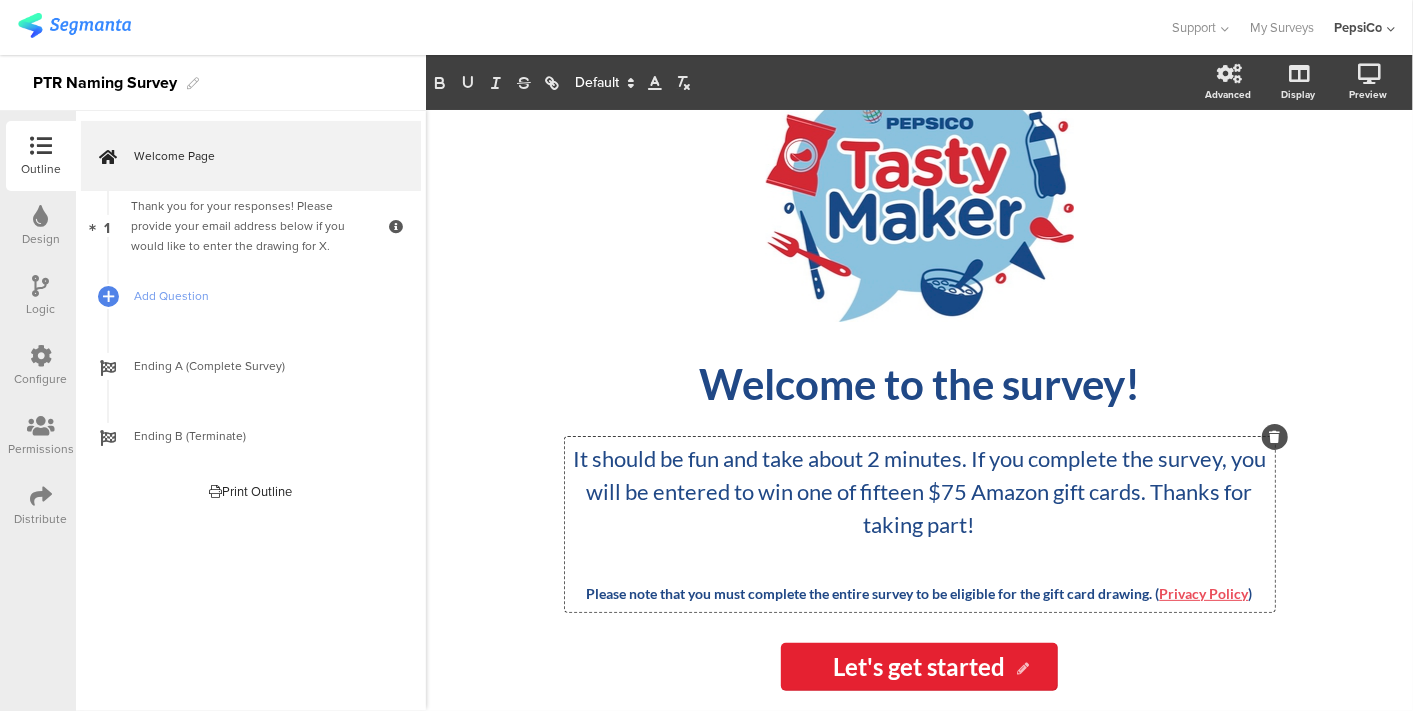 click on "It should be fun and take about 2 minutes. If you complete the survey, you will be entered to win one of fifteen $75 Amazon gift cards. Thanks for taking part!" 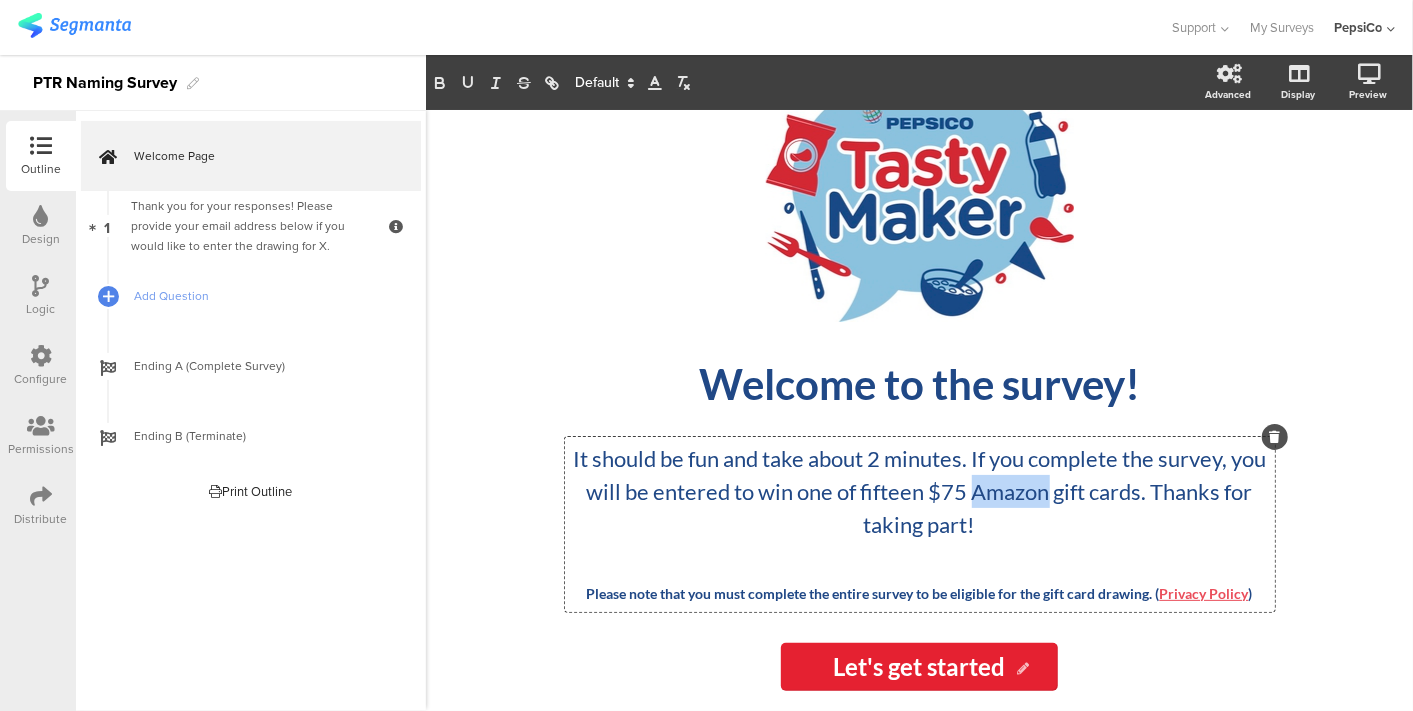 click on "It should be fun and take about 2 minutes. If you complete the survey, you will be entered to win one of fifteen $75 Amazon gift cards. Thanks for taking part!" 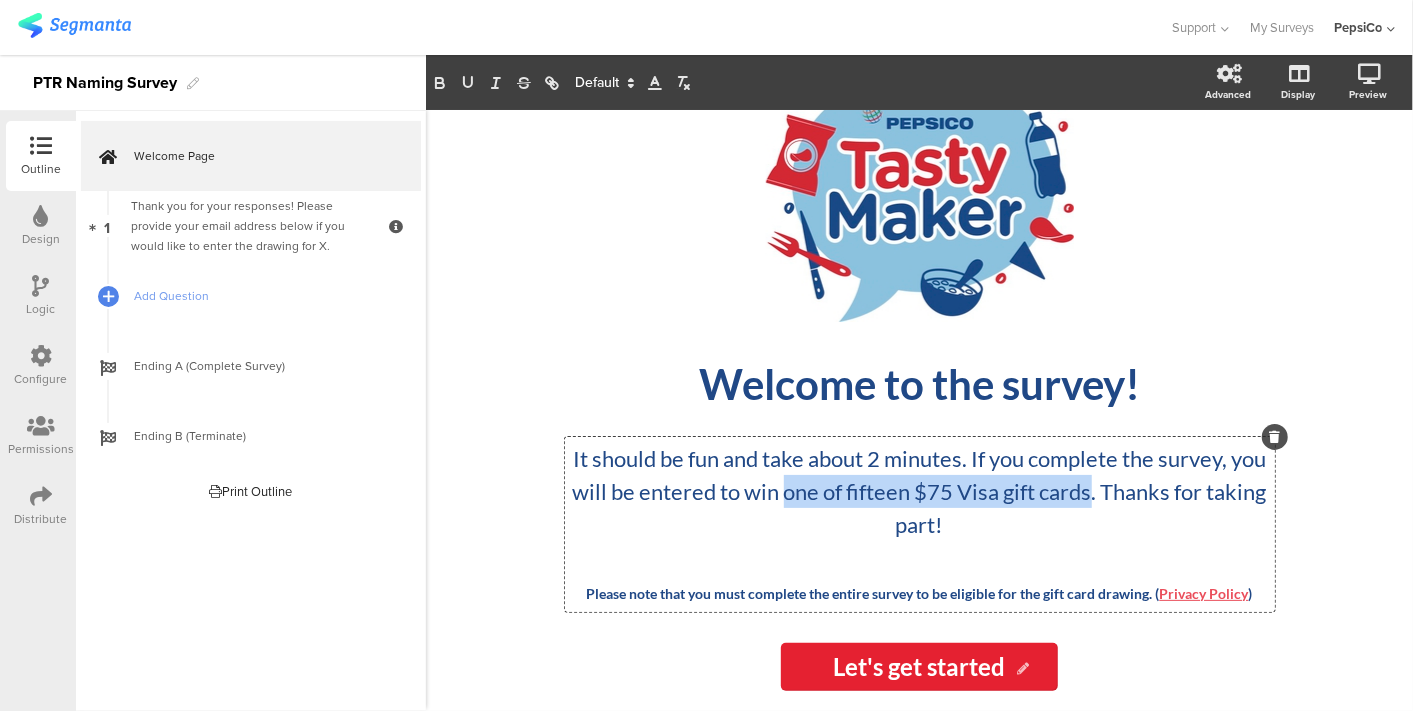 drag, startPoint x: 1134, startPoint y: 496, endPoint x: 825, endPoint y: 494, distance: 309.00647 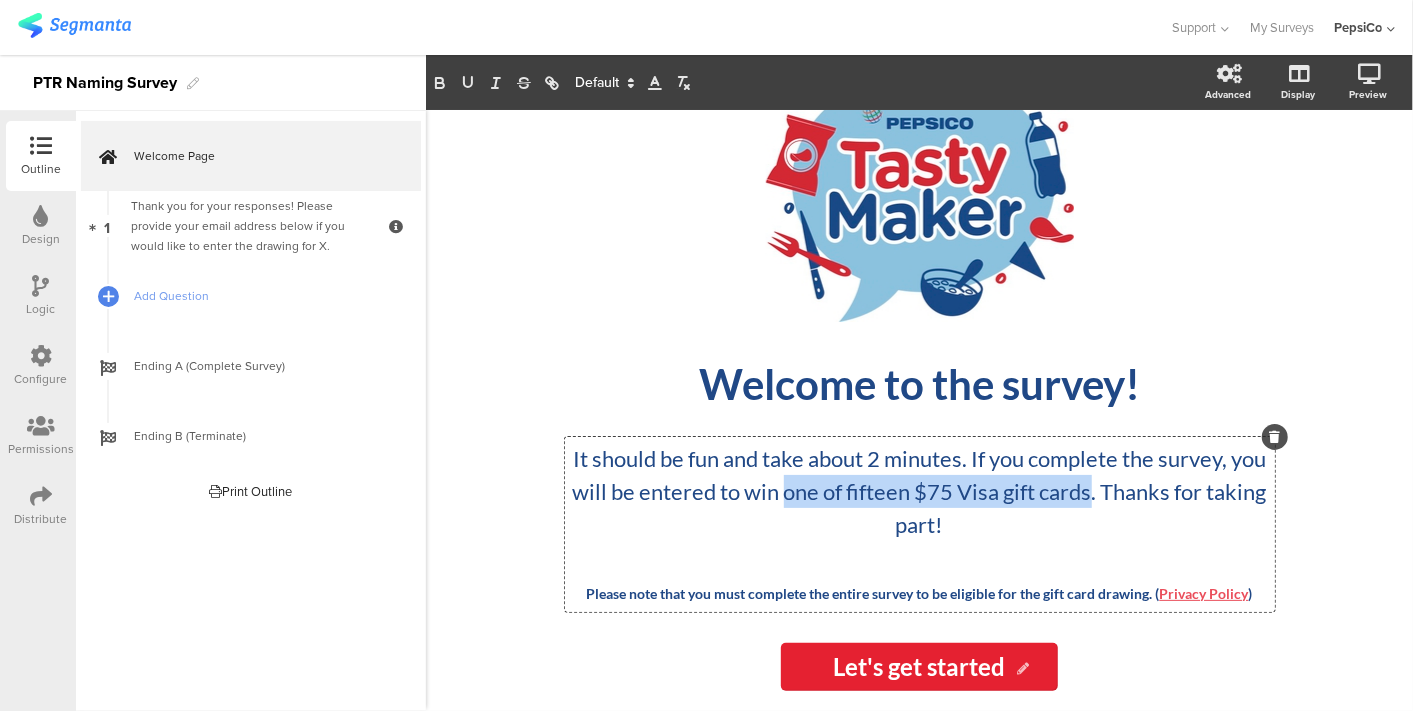 click on "It should be fun and take about 2 minutes. If you complete the survey, you will be entered to win one of fifteen $75 Visa gift cards. Thanks for taking part!" 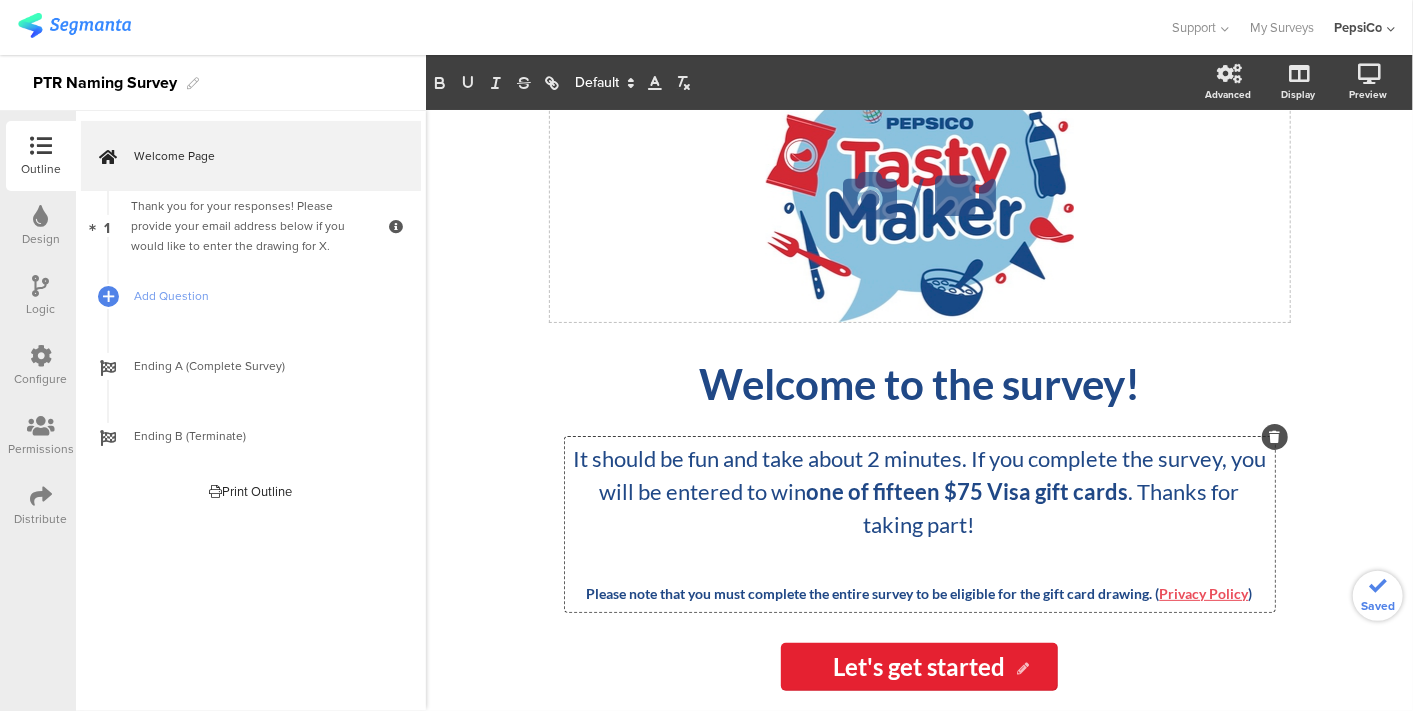 click on "/" 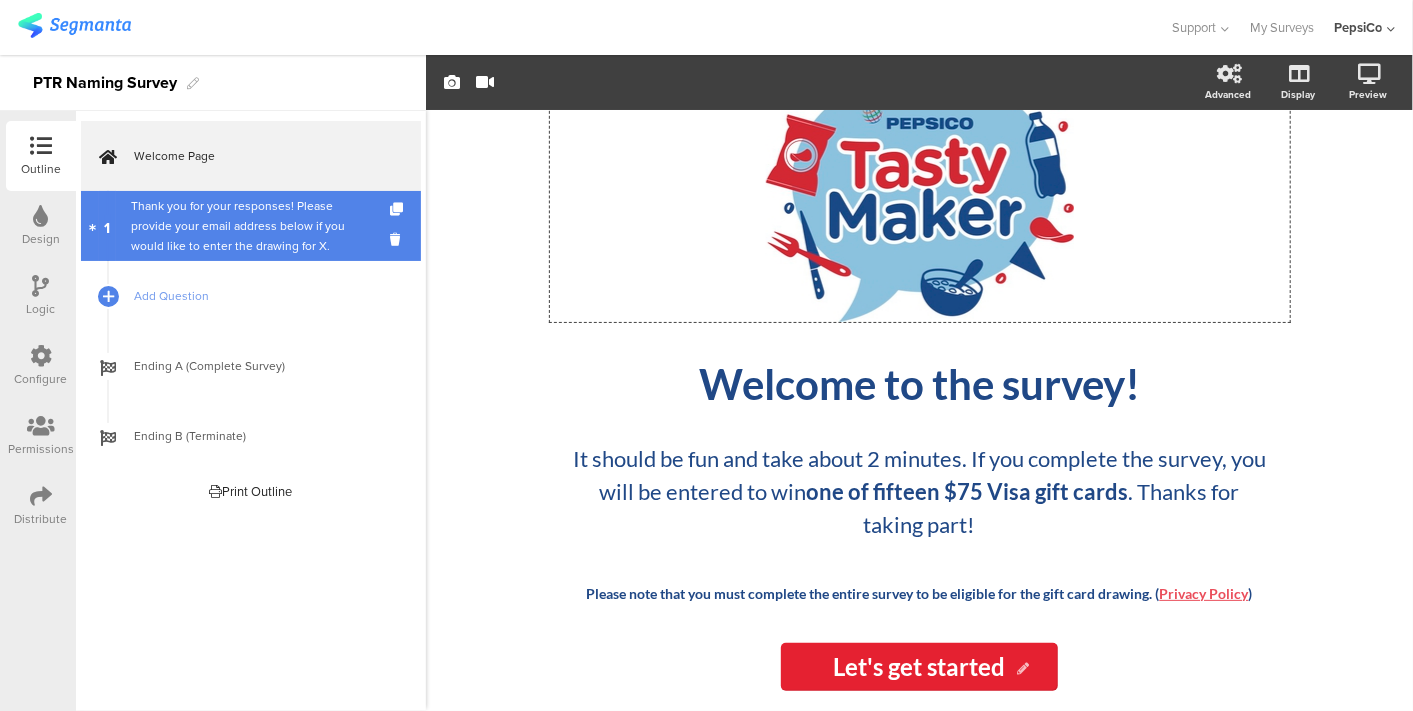 click on "Thank you for your responses! Please provide your email address below if you would like to enter the drawing for X." at bounding box center [250, 226] 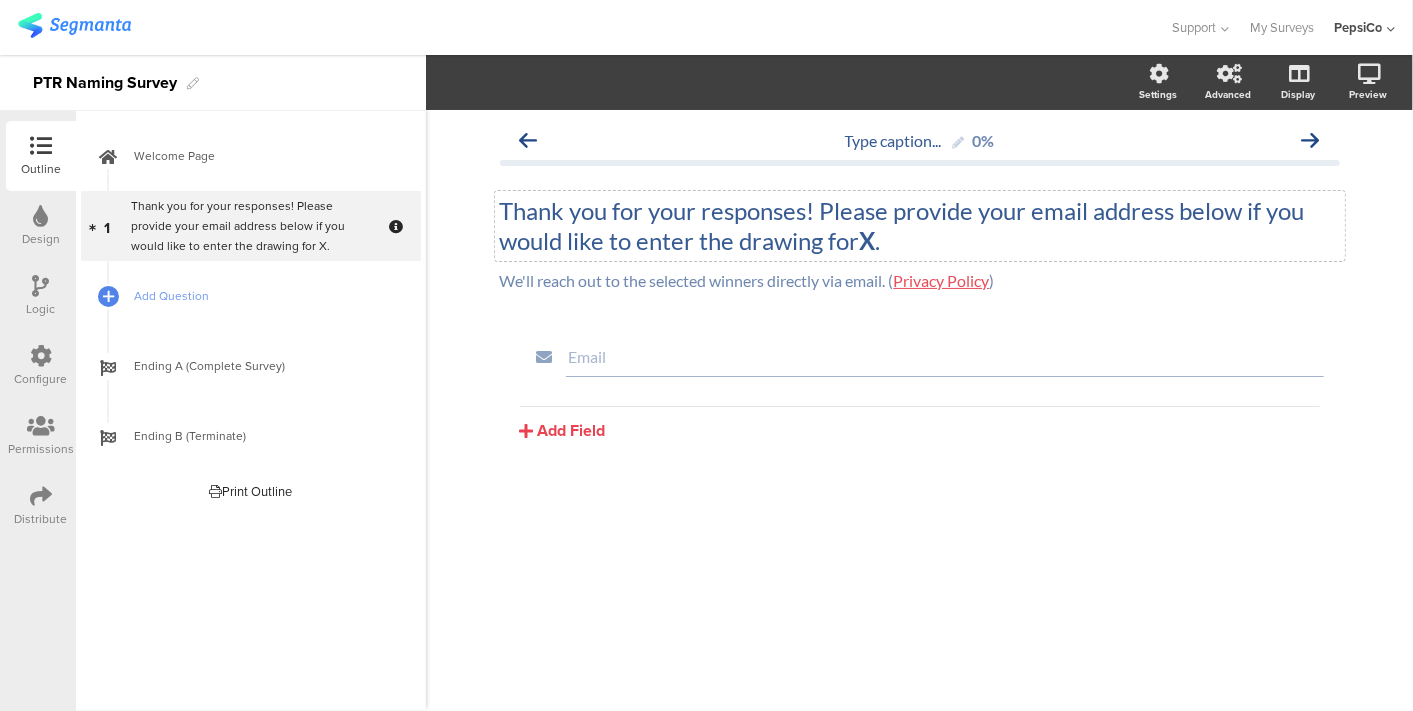 click on "Thank you for your responses! Please provide your email address below if you would like to enter the drawing for  X .
Thank you for your responses! Please provide your email address below if you would like to enter the drawing for  X ." 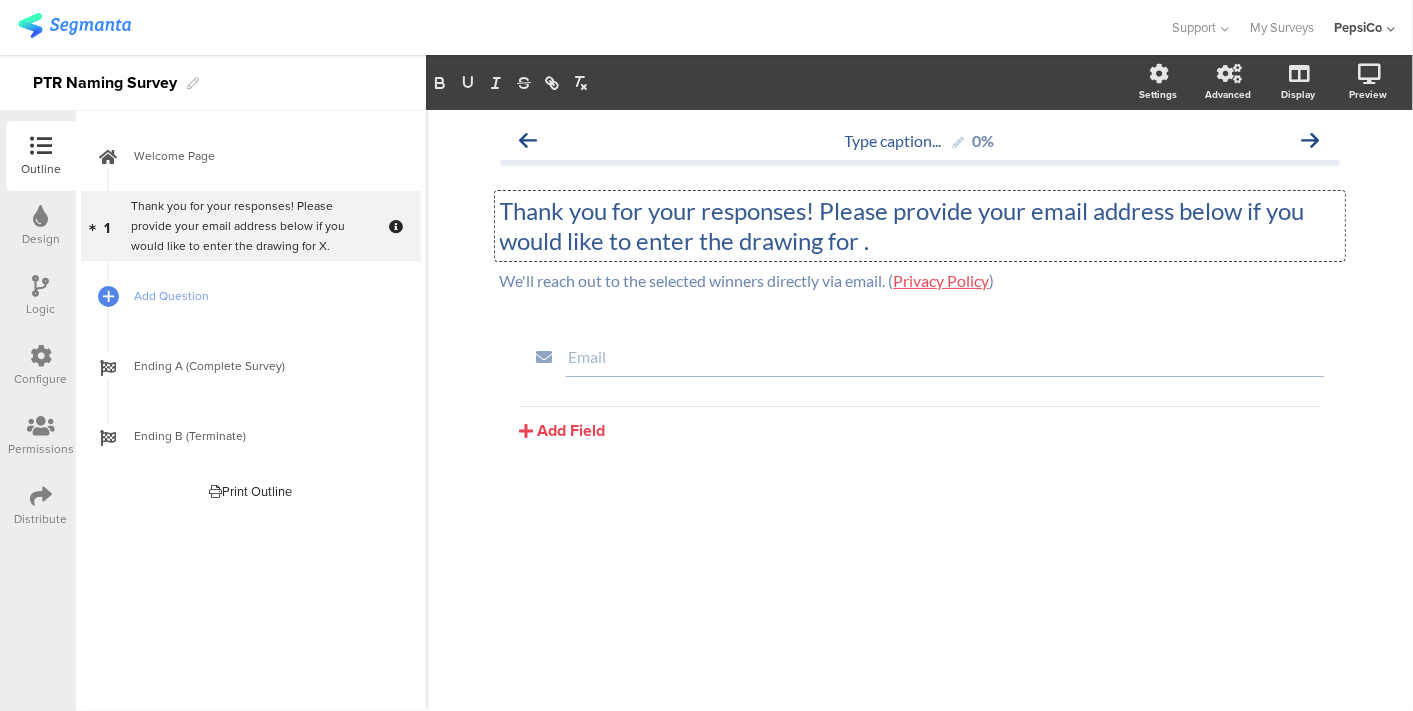 type 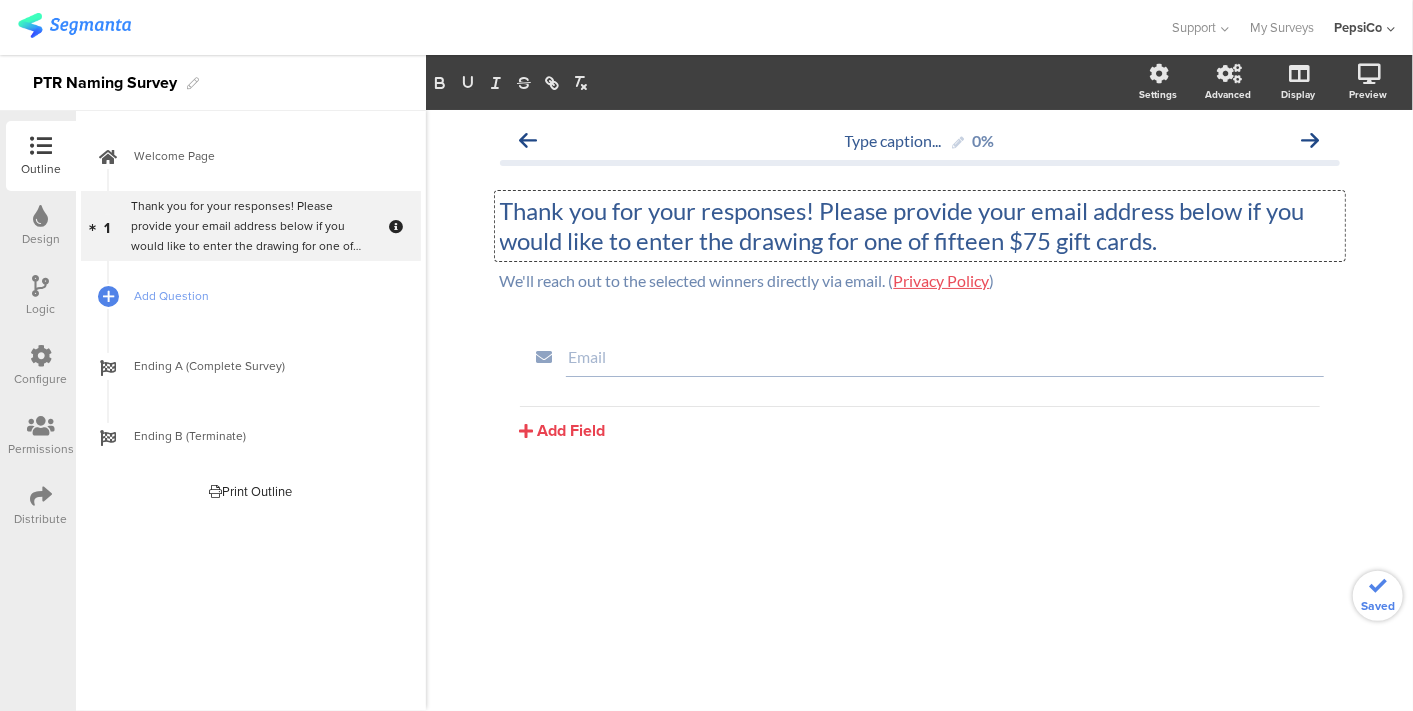 click on "Thank you for your responses! Please provide your email address below if you would like to enter the drawing for one of fifteen $75 gift cards." 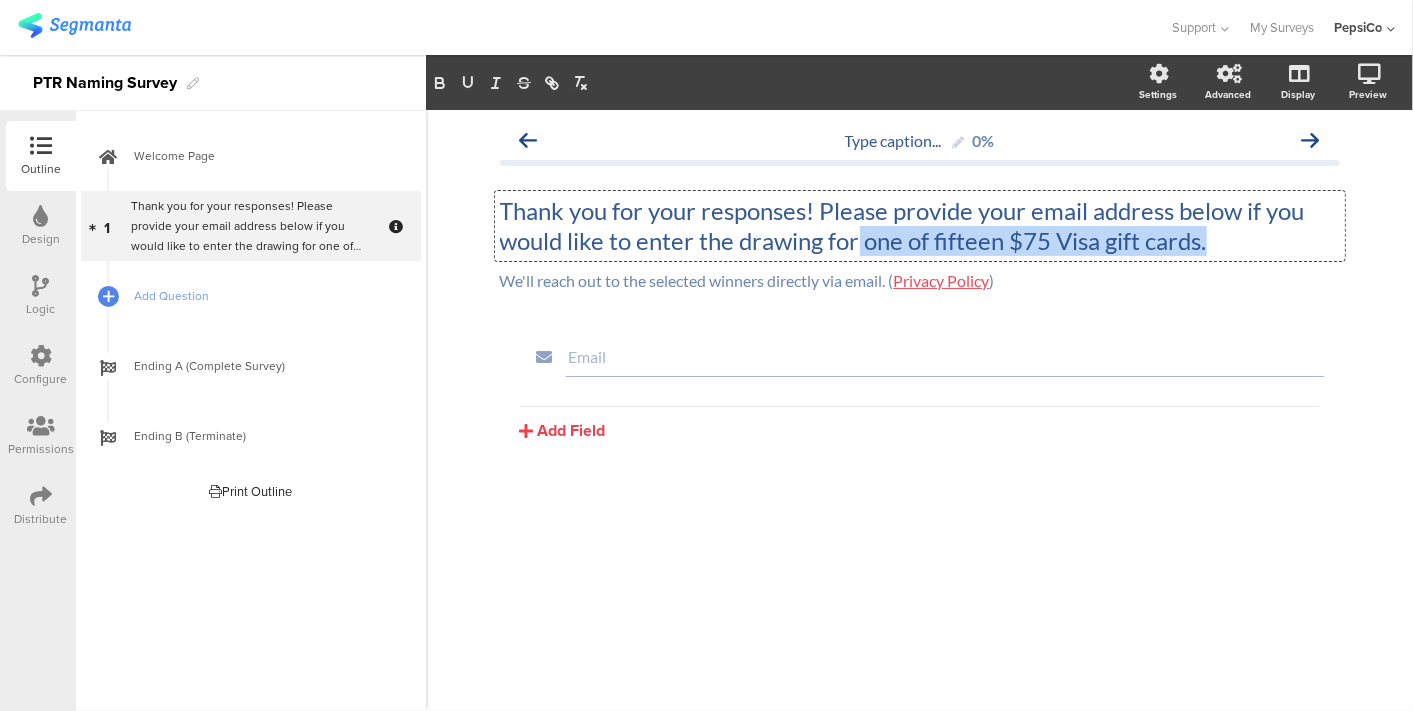 drag, startPoint x: 859, startPoint y: 239, endPoint x: 1238, endPoint y: 243, distance: 379.02112 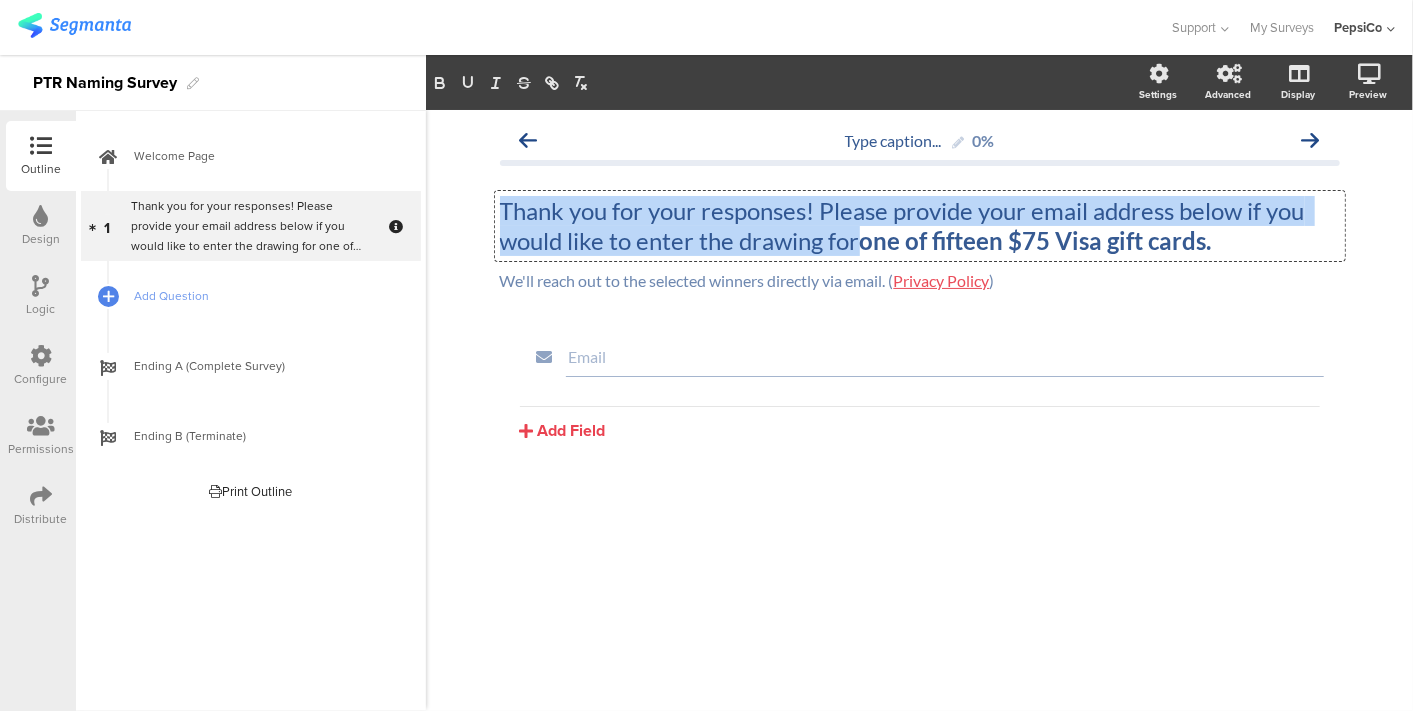 click on "Thank you for your responses! Please provide your email address below if you would like to enter the drawing for  one of fifteen $75 Visa gift cards." 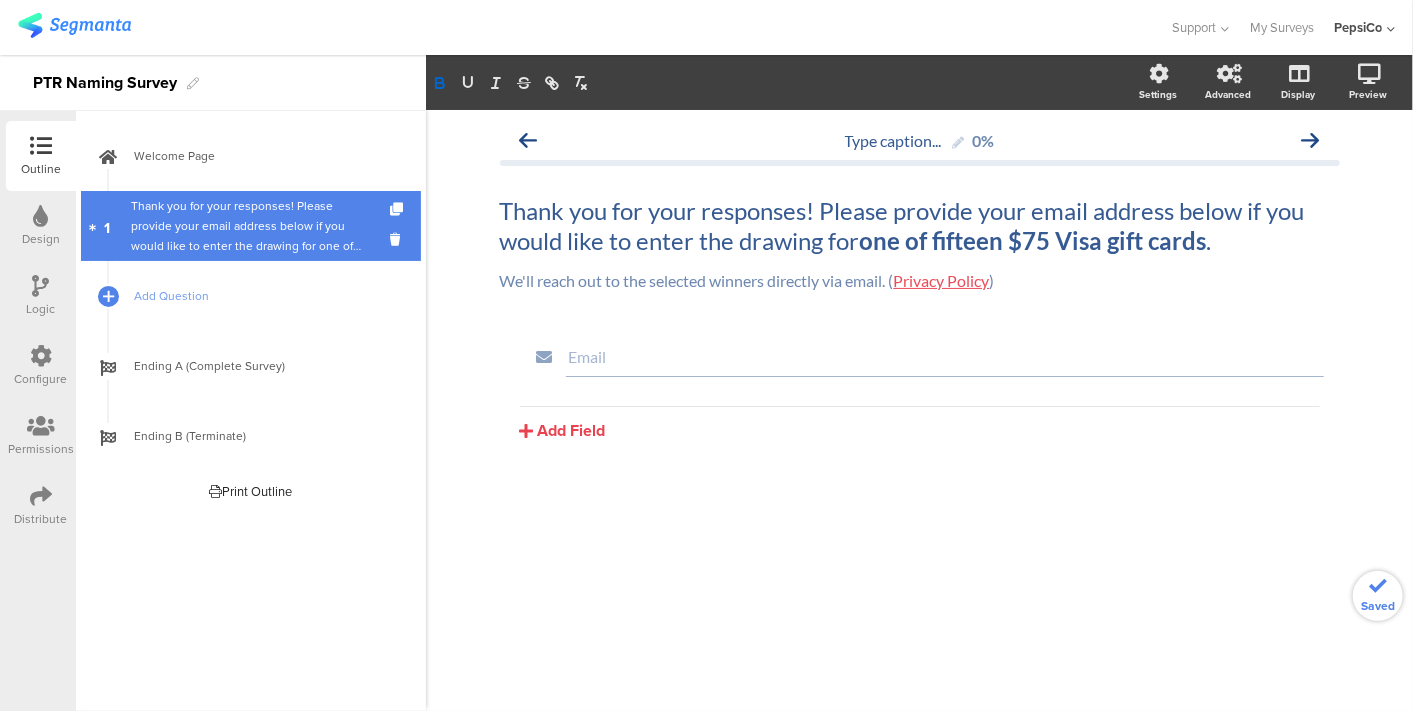 click on "Thank you for your responses! Please provide your email address below if you would like to enter the drawing for one of fifteen $75 Visa gift cards." at bounding box center (250, 226) 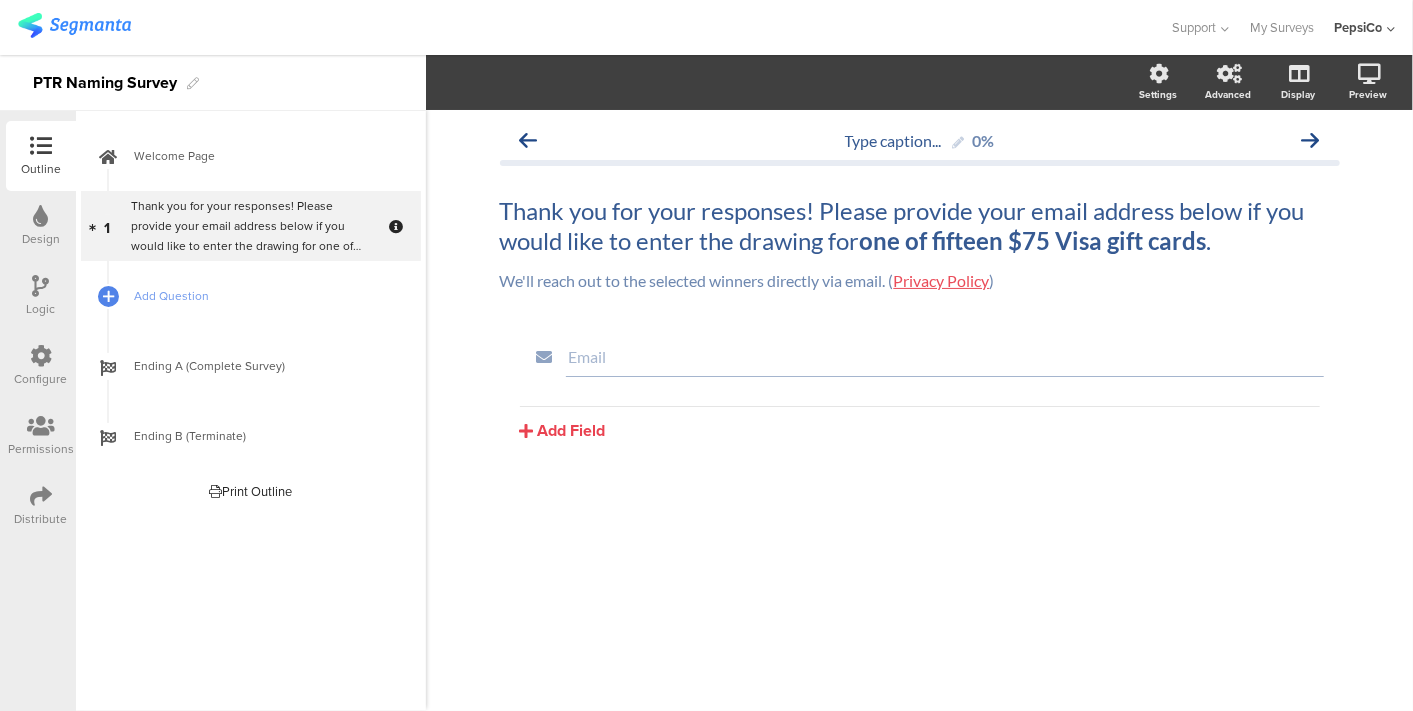 click at bounding box center [41, 496] 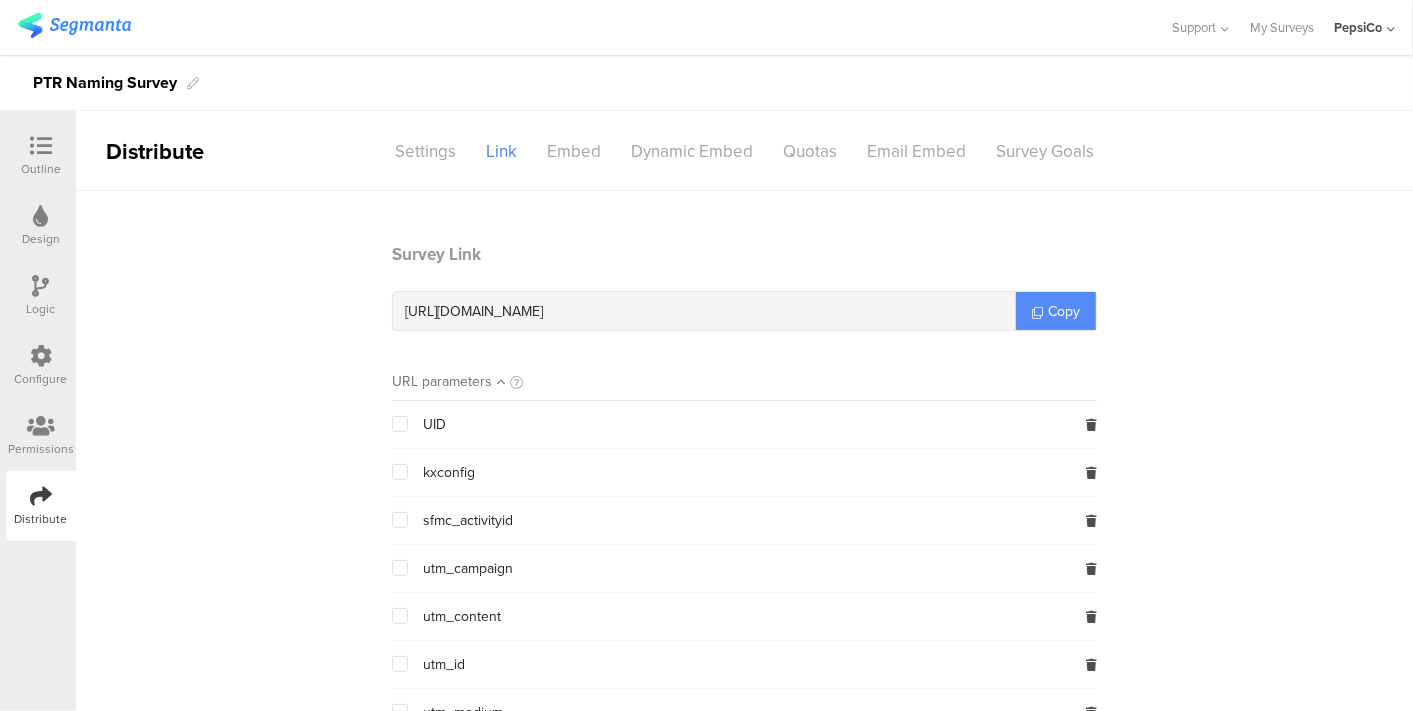 click on "Copy" at bounding box center (1064, 311) 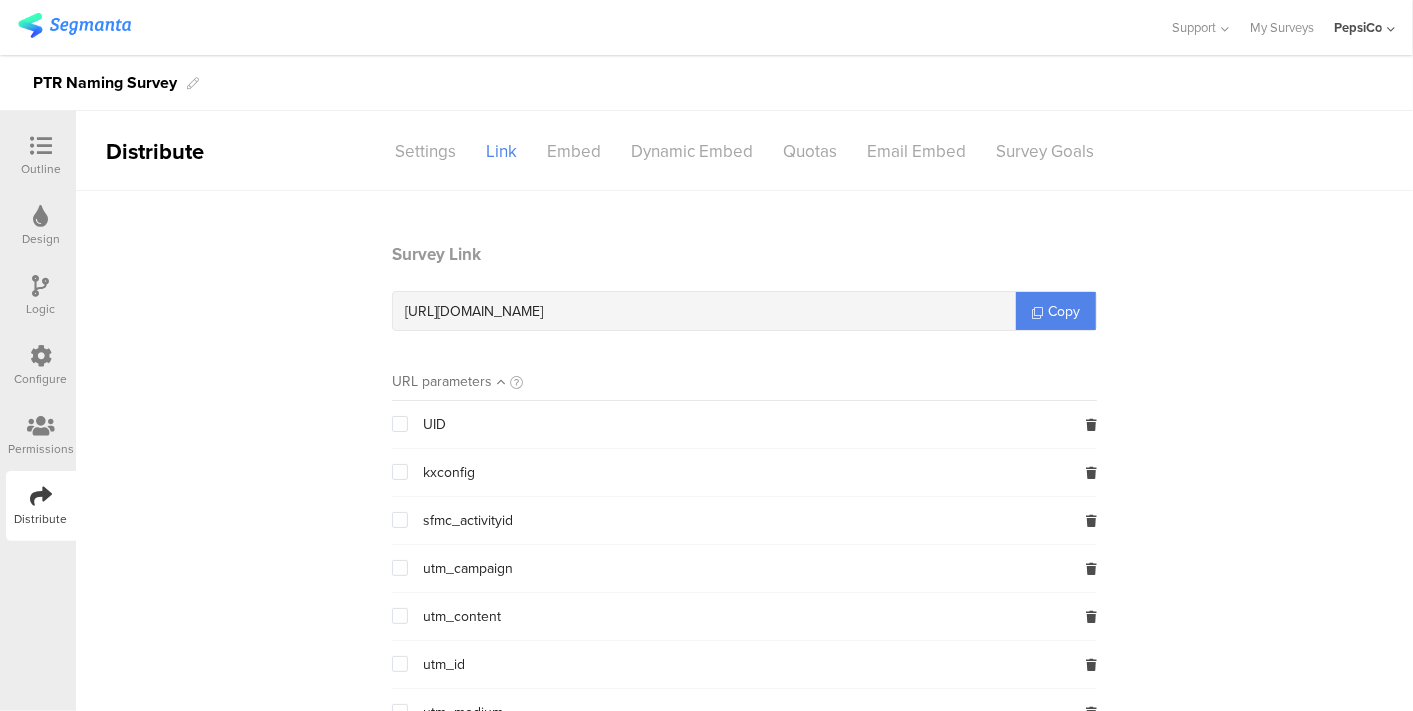 click at bounding box center [400, 424] 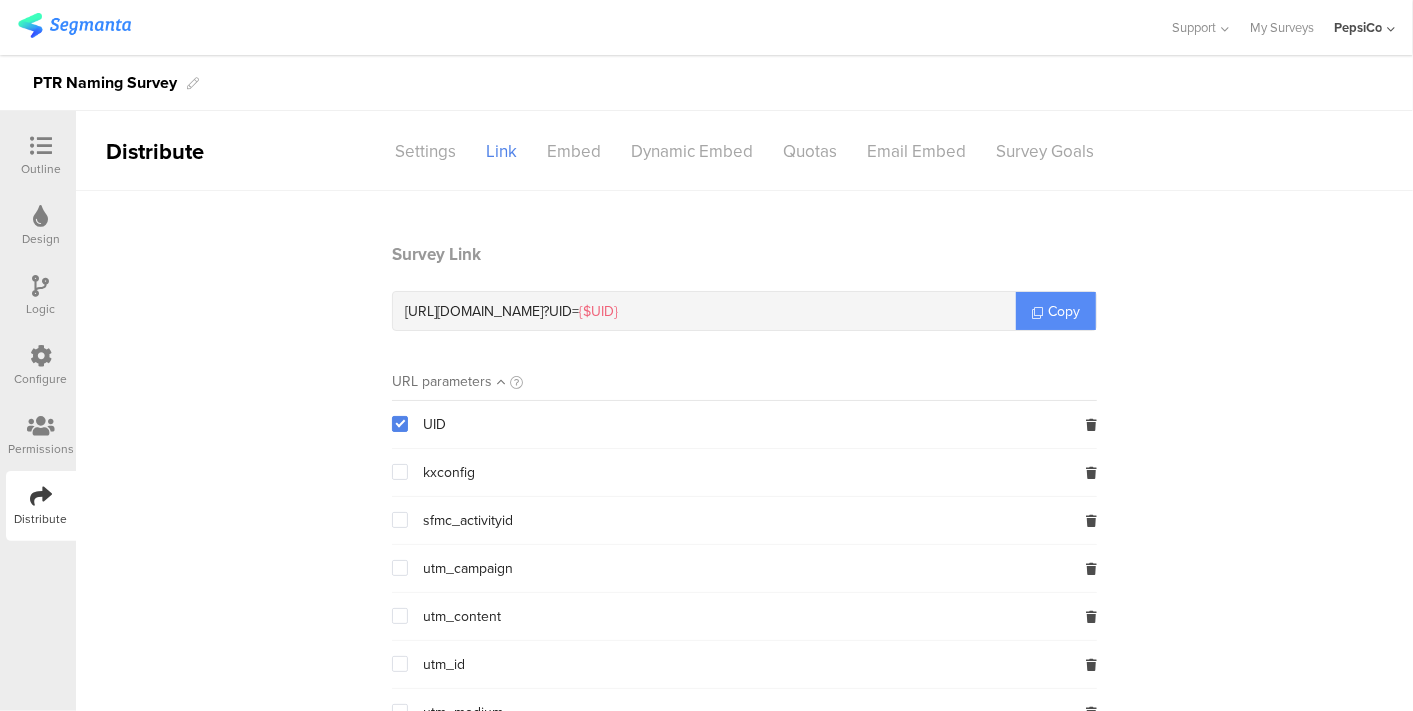 click on "Copy" at bounding box center [1064, 311] 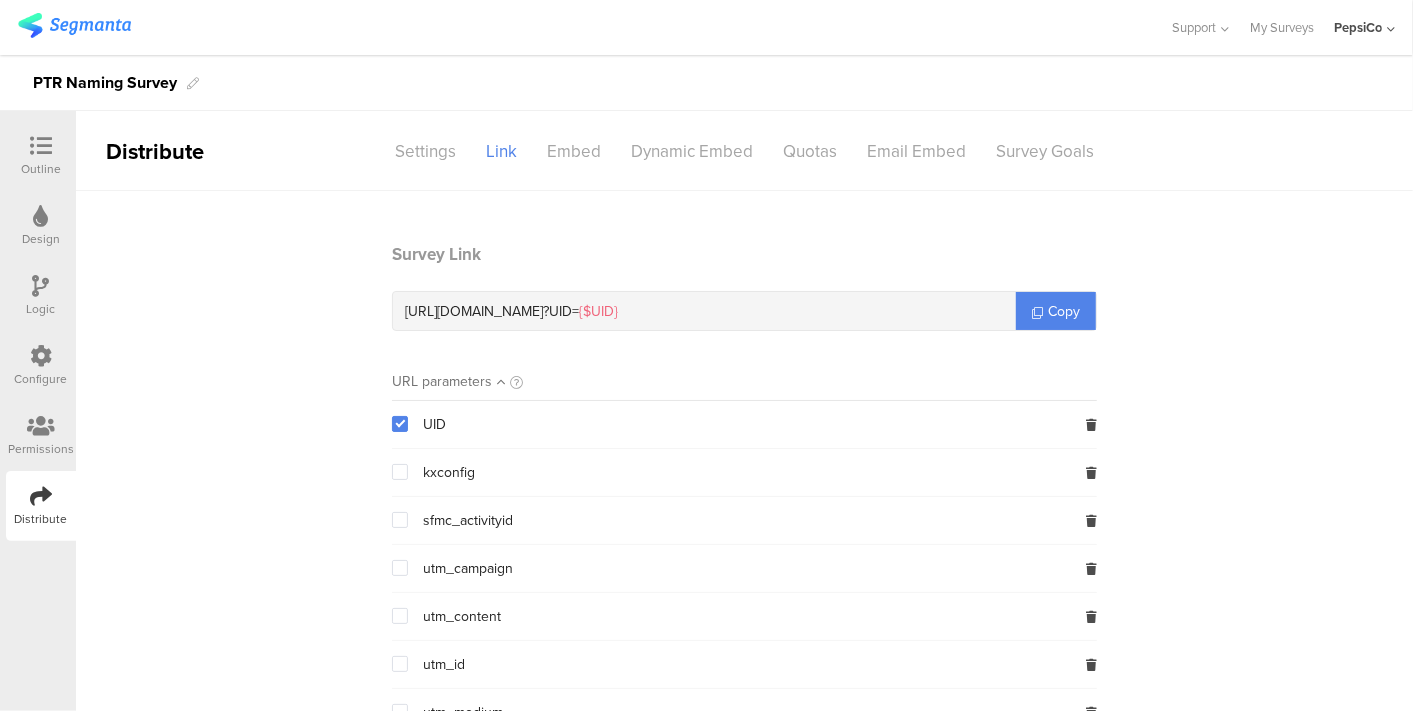 click at bounding box center (74, 25) 